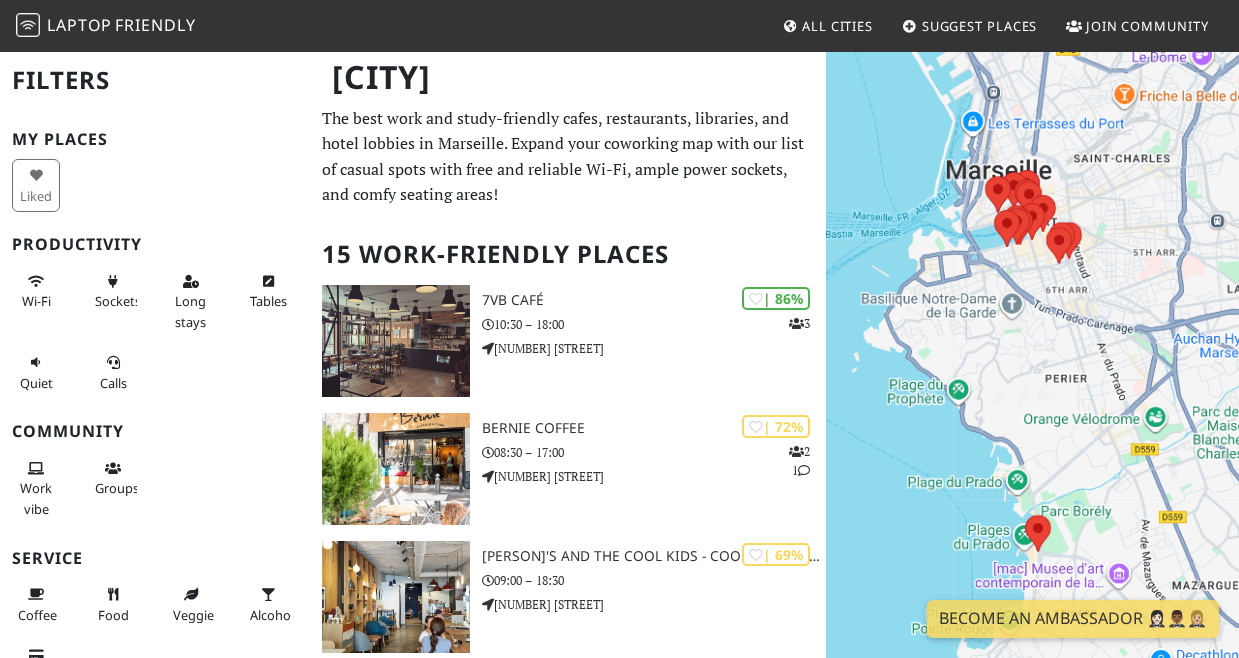 scroll, scrollTop: 0, scrollLeft: 0, axis: both 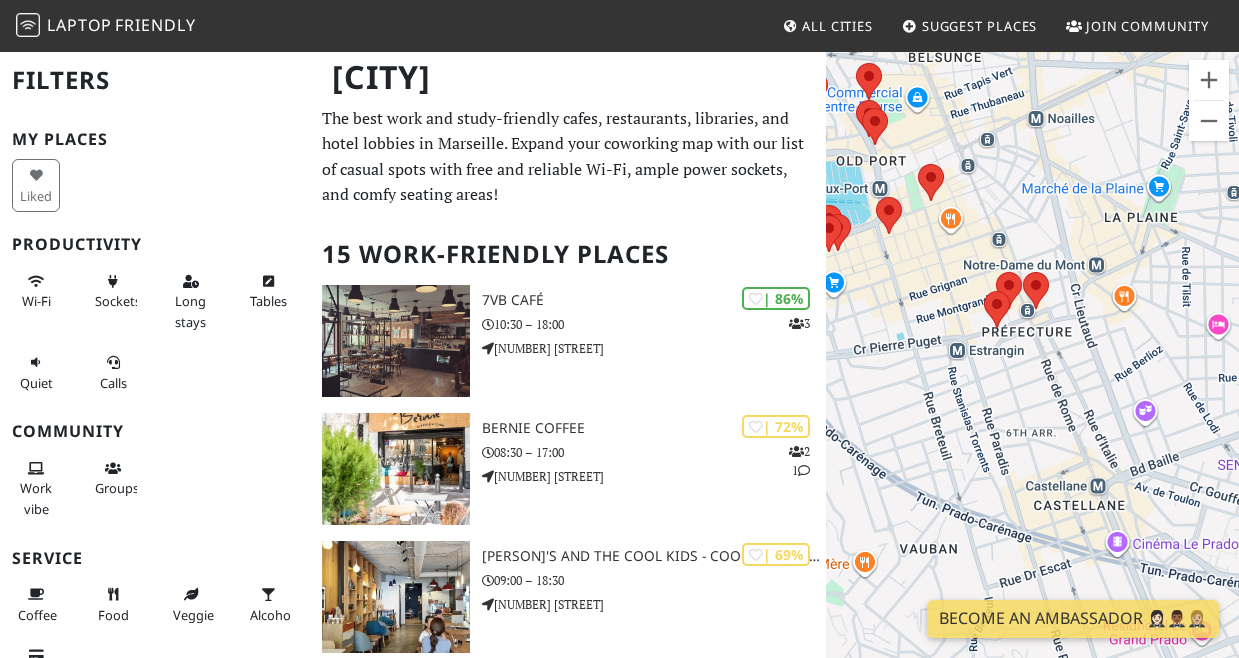 drag, startPoint x: 1028, startPoint y: 214, endPoint x: 1196, endPoint y: 284, distance: 182 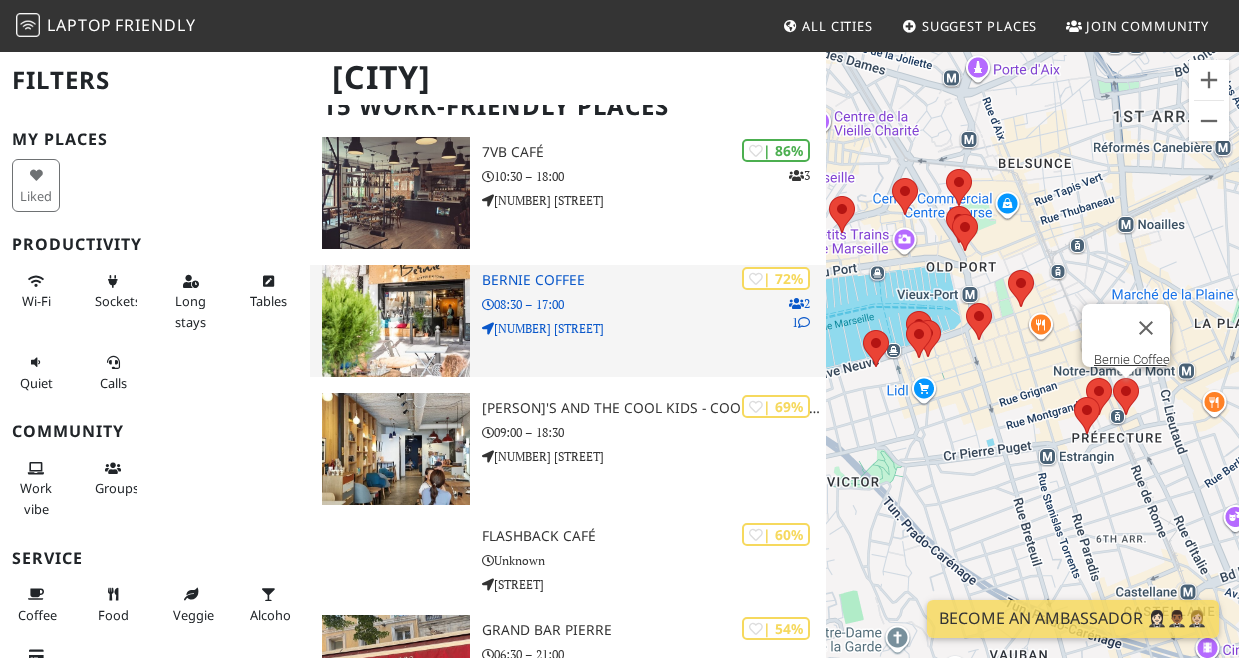 scroll, scrollTop: 154, scrollLeft: 0, axis: vertical 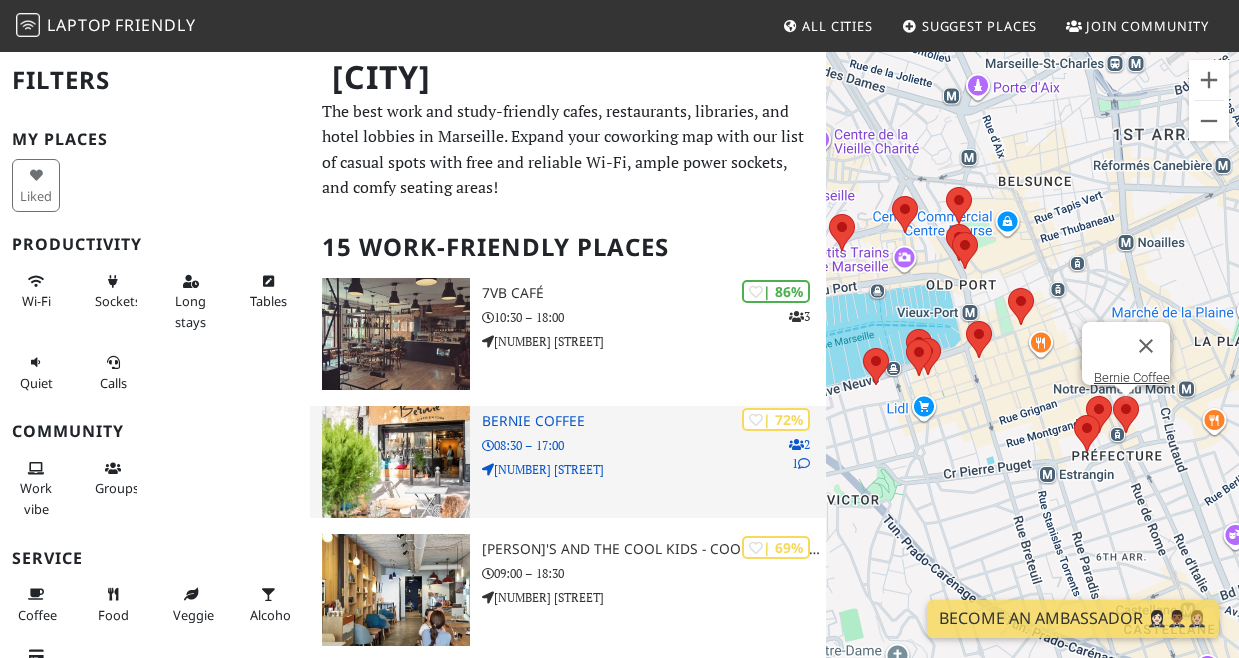 click on "Bernie Coffee" at bounding box center (654, 421) 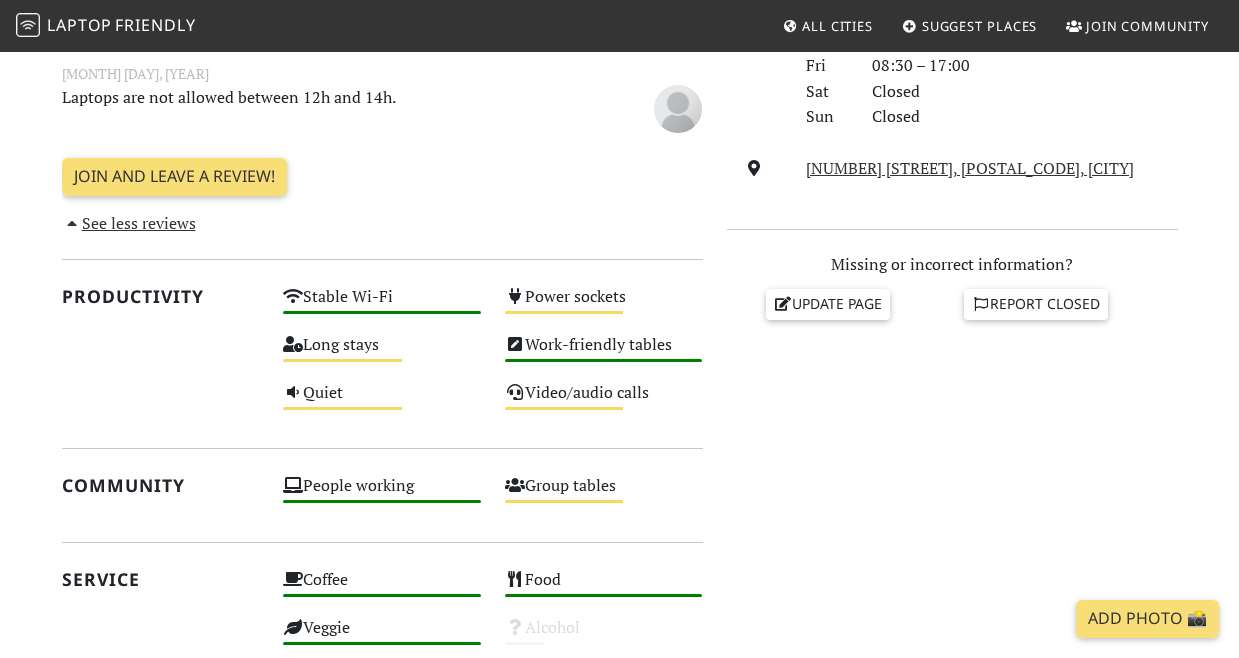 scroll, scrollTop: 667, scrollLeft: 0, axis: vertical 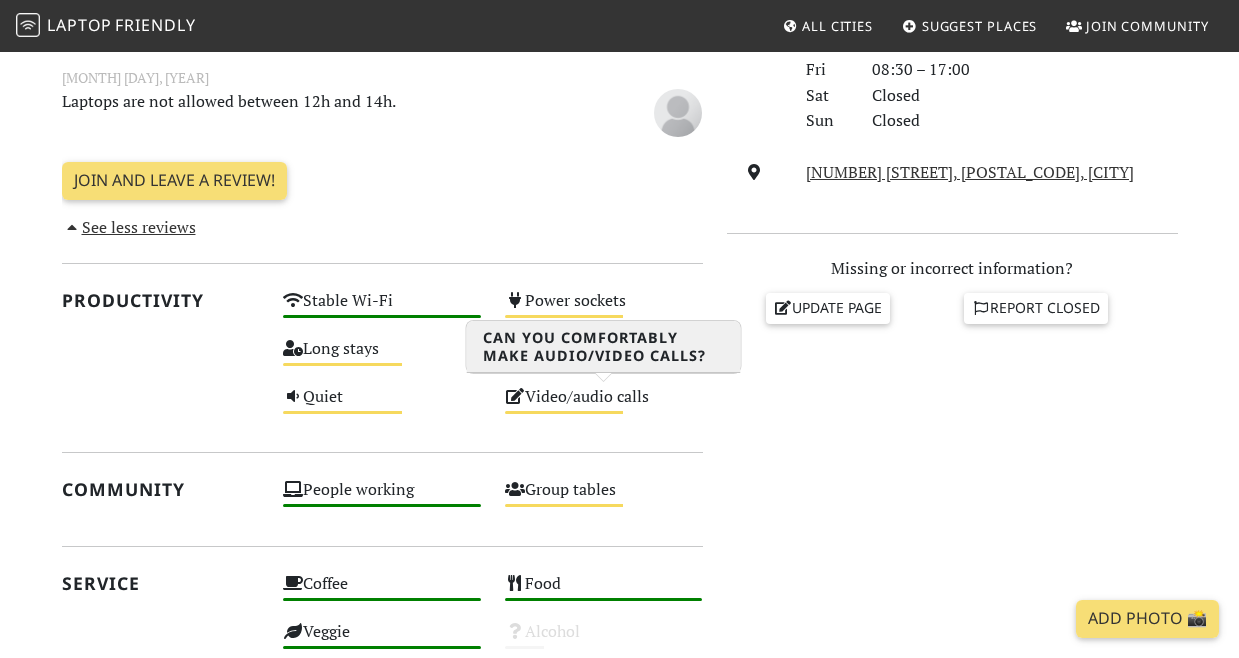 click on "Video/audio calls
Medium" at bounding box center (604, 406) 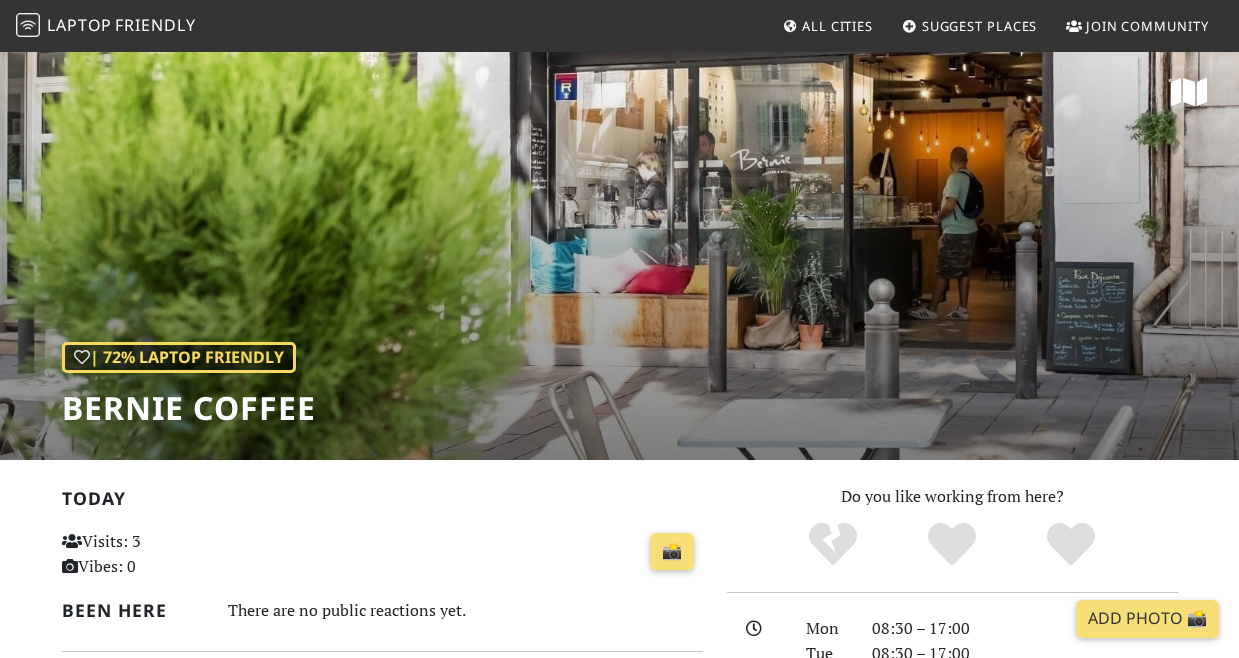 scroll, scrollTop: 0, scrollLeft: 0, axis: both 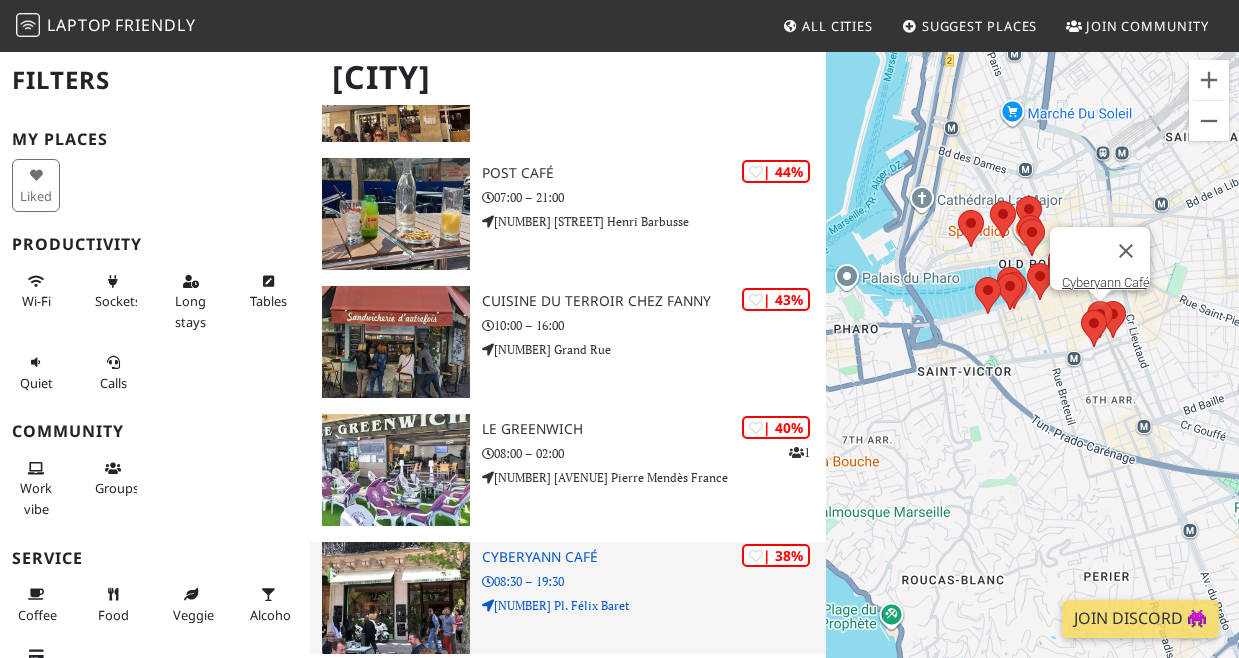click on "Cyberyann Café" at bounding box center [654, 557] 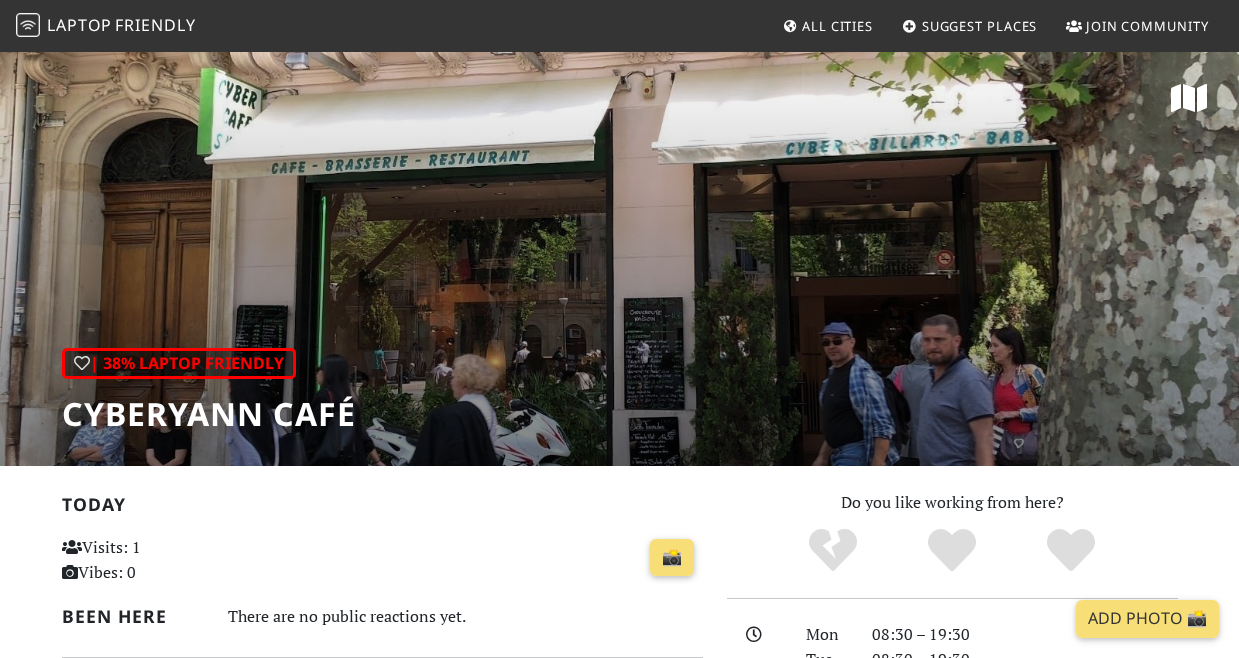 scroll, scrollTop: 0, scrollLeft: 0, axis: both 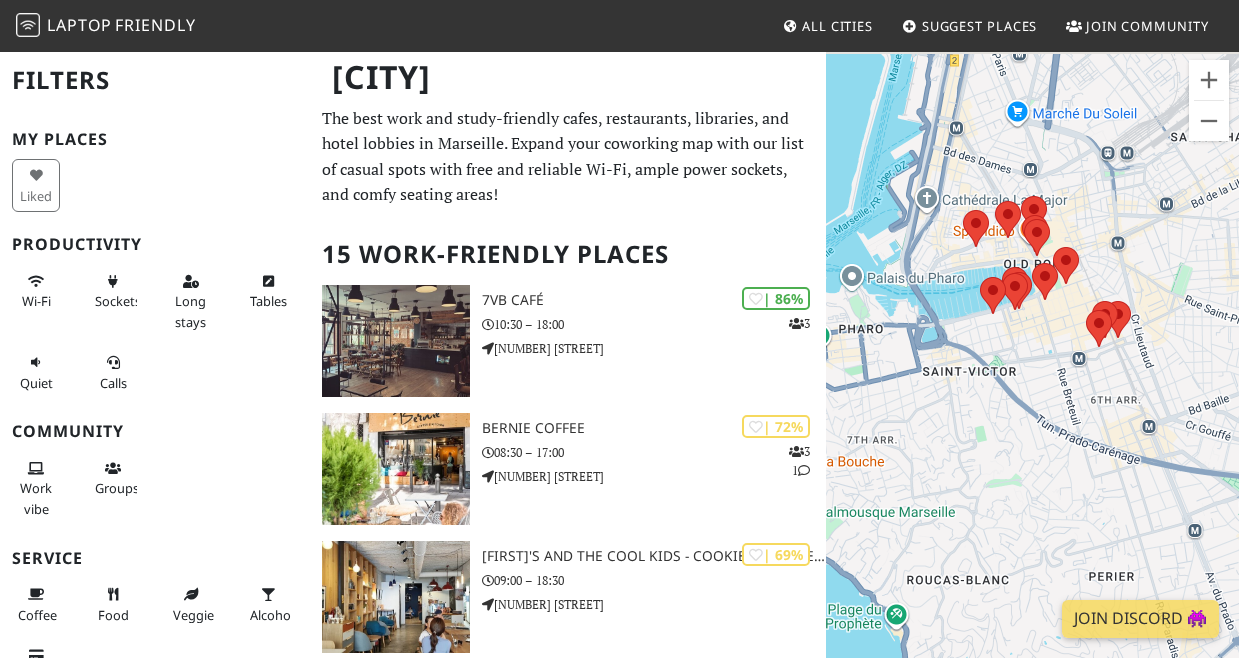 drag, startPoint x: 1034, startPoint y: 246, endPoint x: 1058, endPoint y: 371, distance: 127.28315 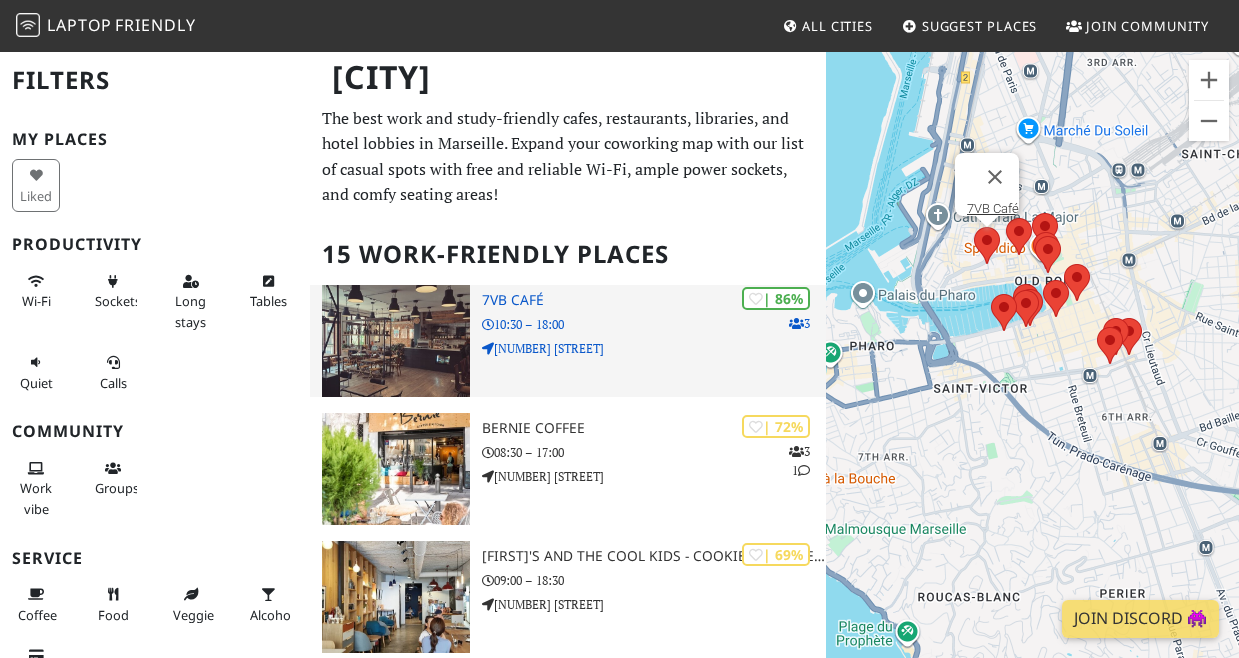 click at bounding box center (396, 341) 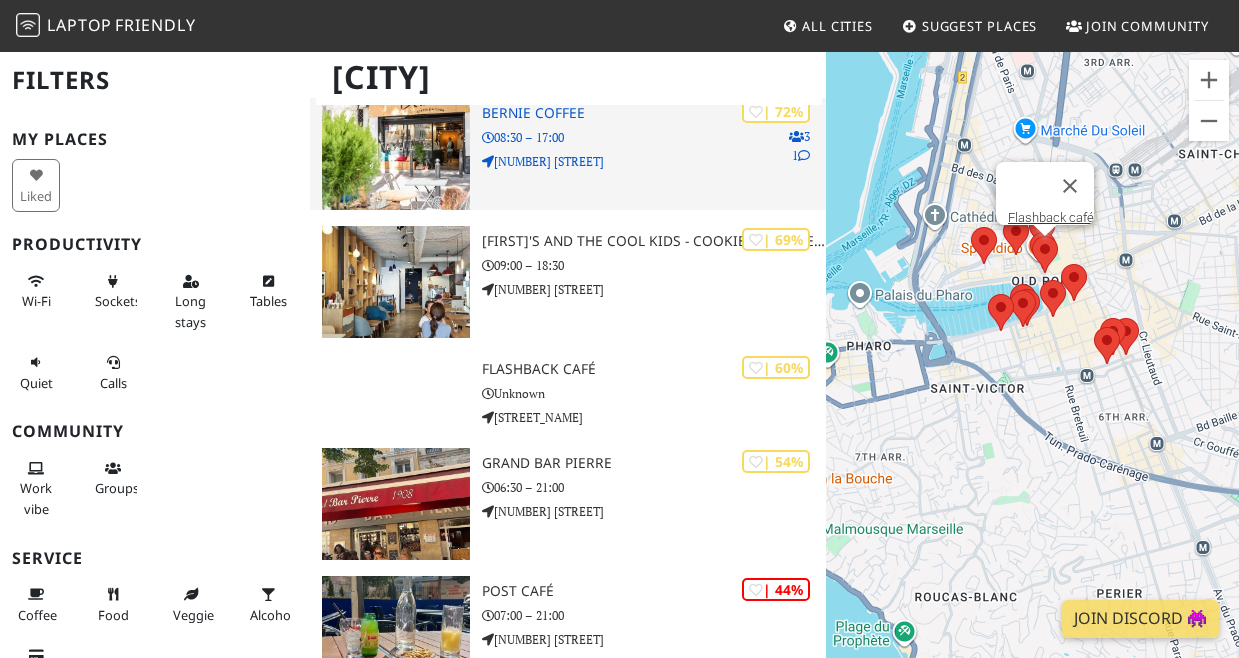 scroll, scrollTop: 313, scrollLeft: 0, axis: vertical 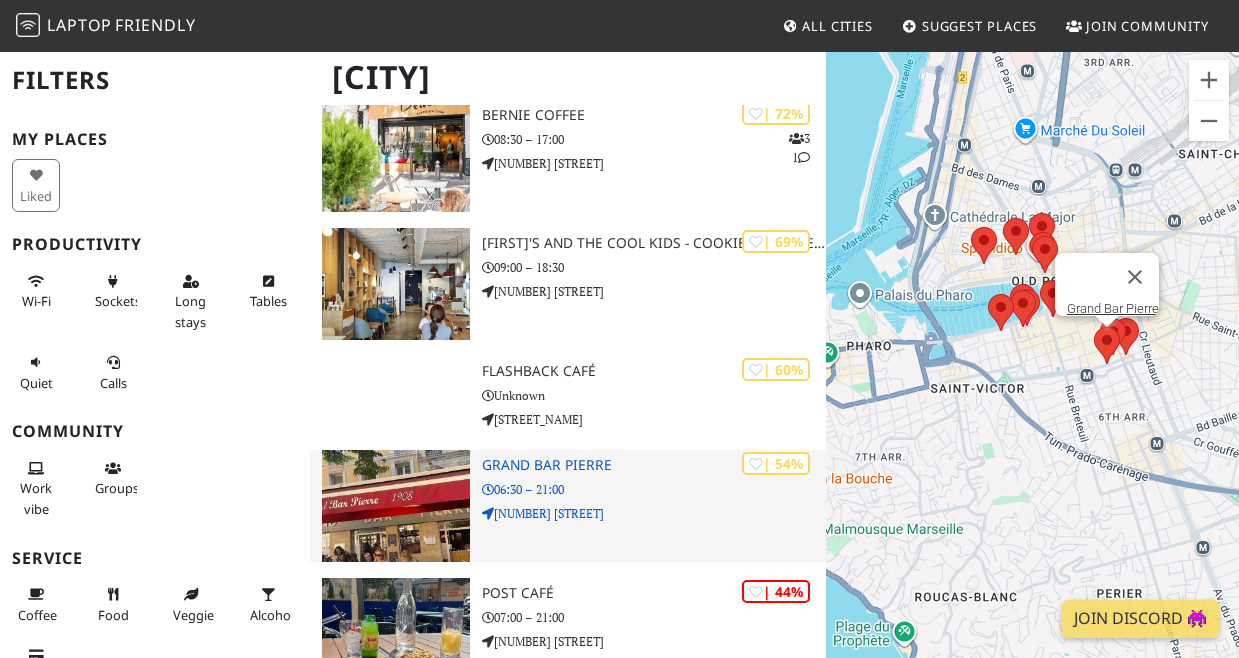 click on "Grand Bar Pierre" at bounding box center [654, 465] 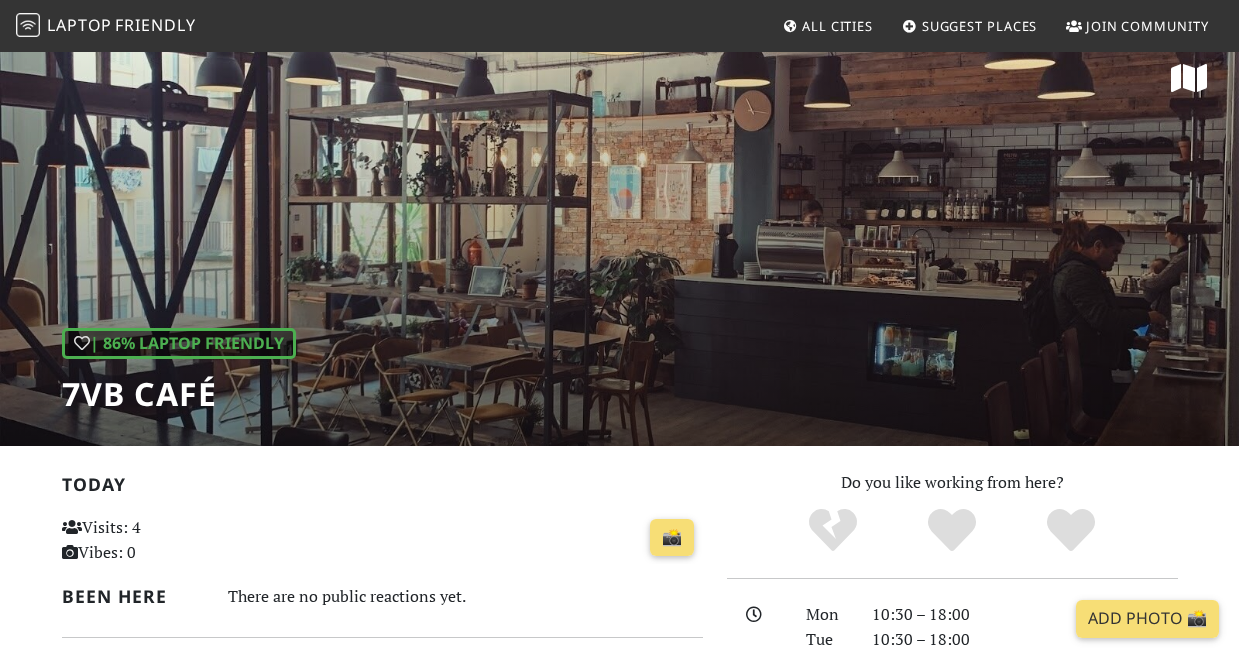 scroll, scrollTop: 0, scrollLeft: 0, axis: both 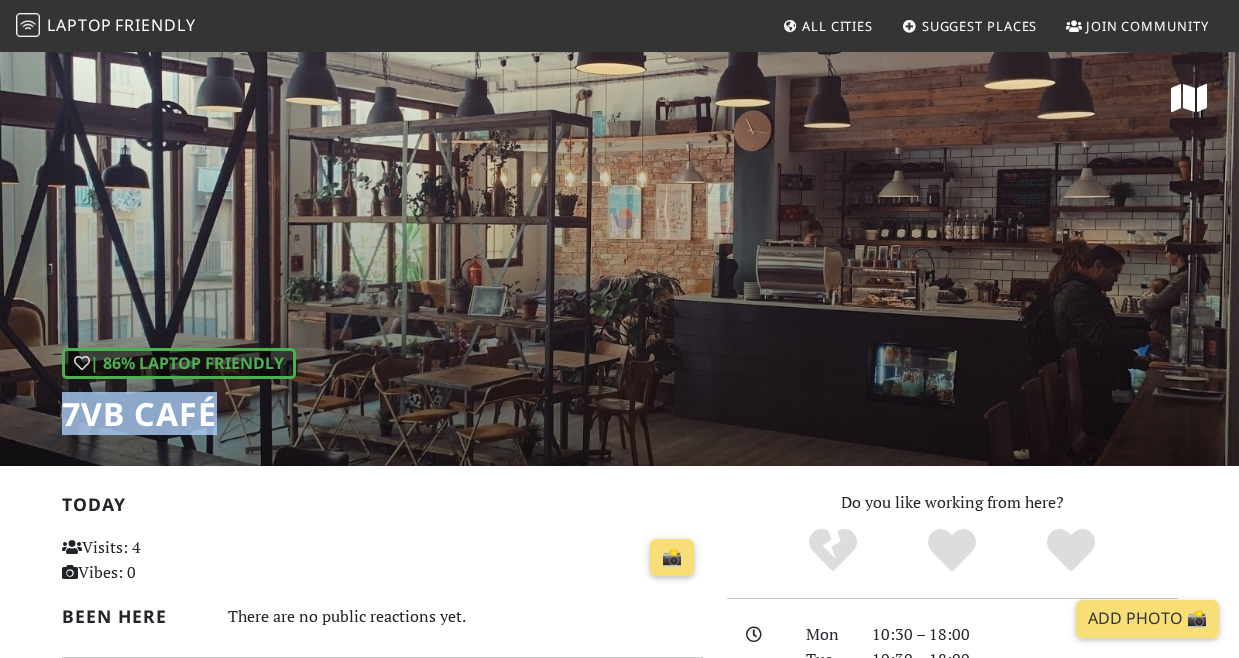 drag, startPoint x: 234, startPoint y: 416, endPoint x: 42, endPoint y: 420, distance: 192.04166 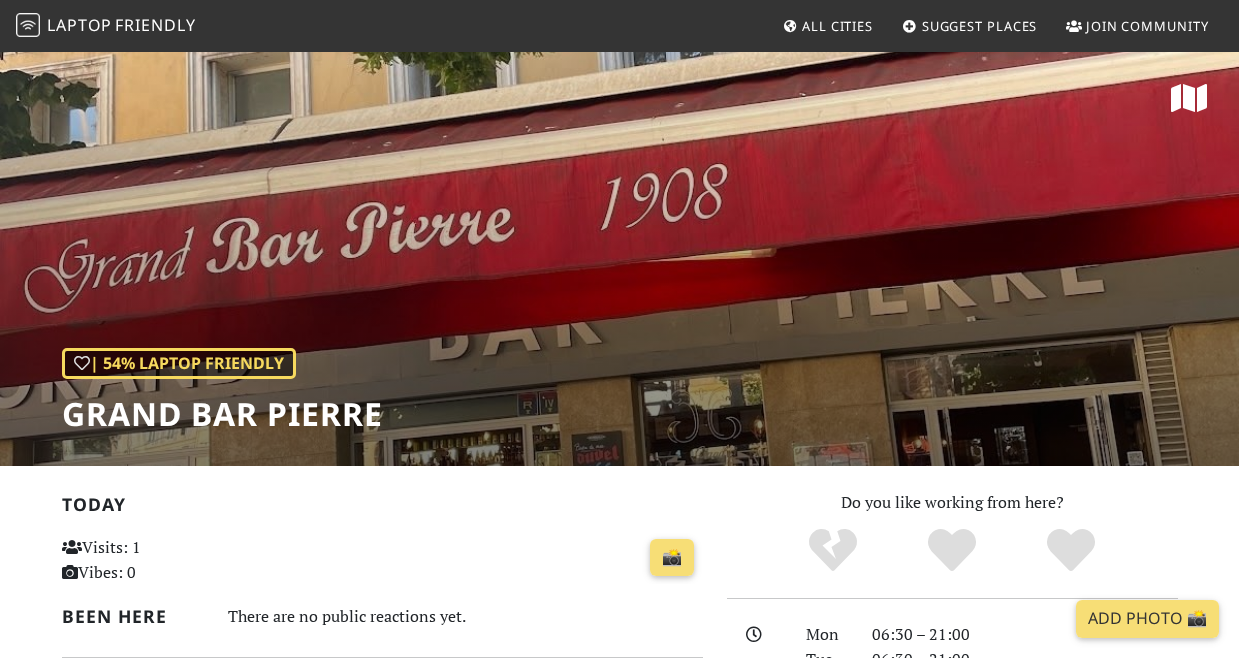 scroll, scrollTop: 0, scrollLeft: 0, axis: both 